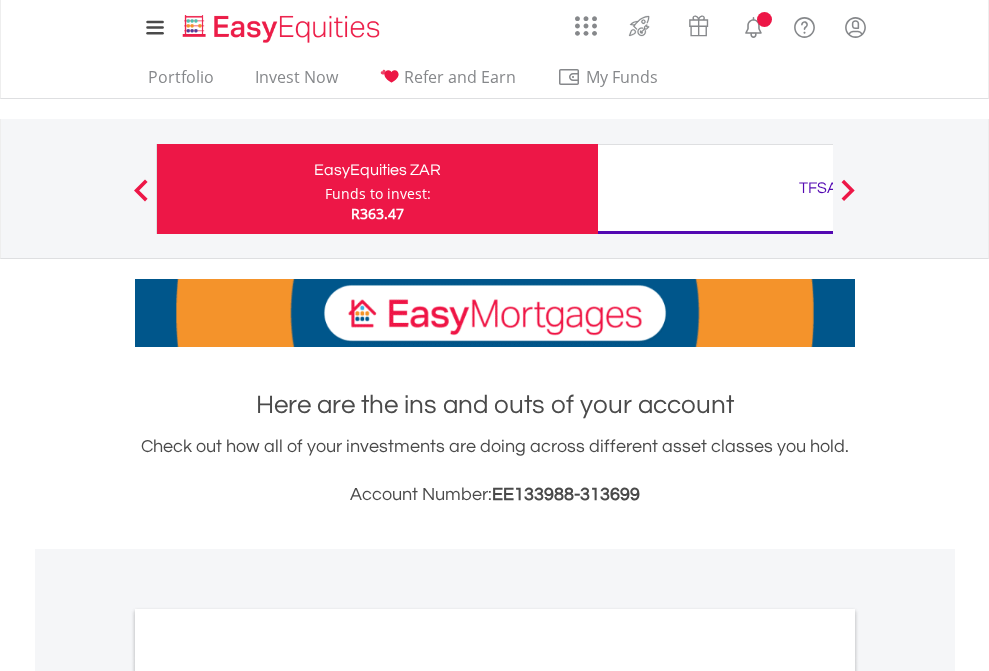 scroll, scrollTop: 0, scrollLeft: 0, axis: both 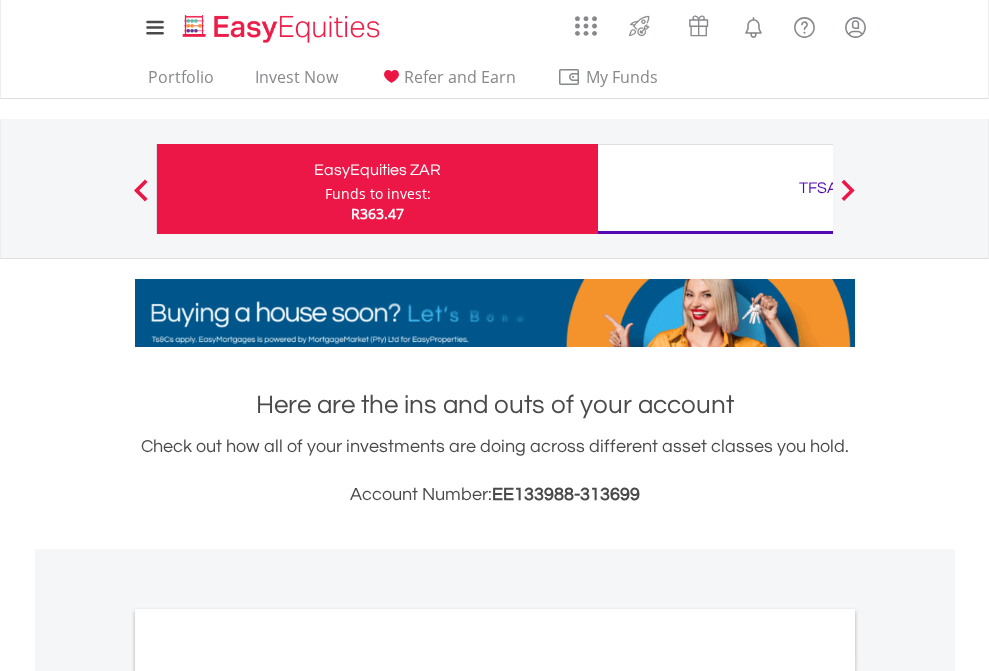 click on "Funds to invest:" at bounding box center [378, 194] 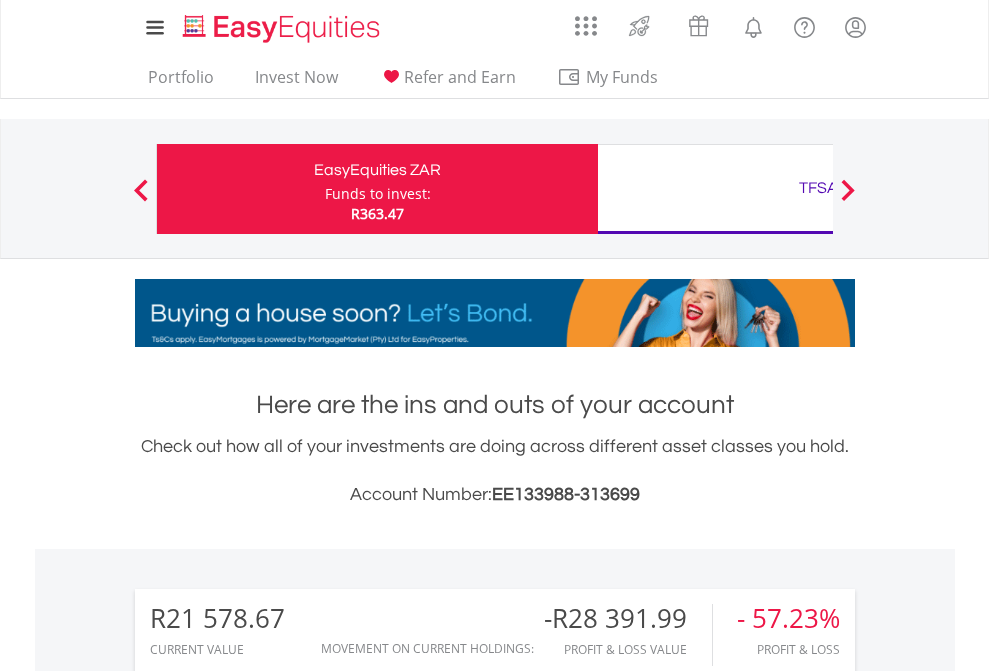 scroll, scrollTop: 999808, scrollLeft: 999687, axis: both 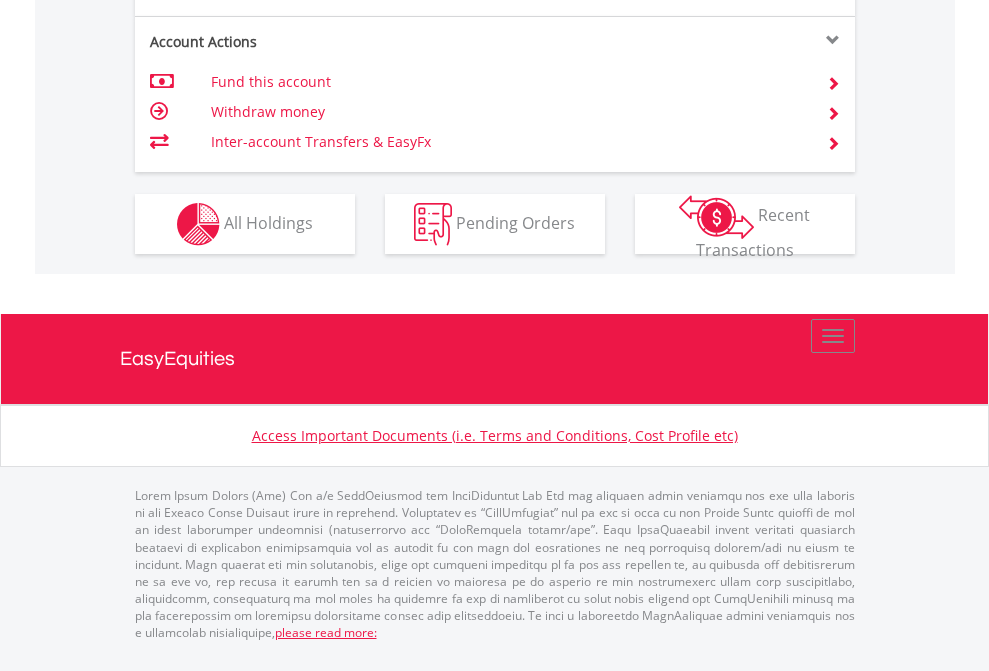 click on "Investment types" at bounding box center (706, -337) 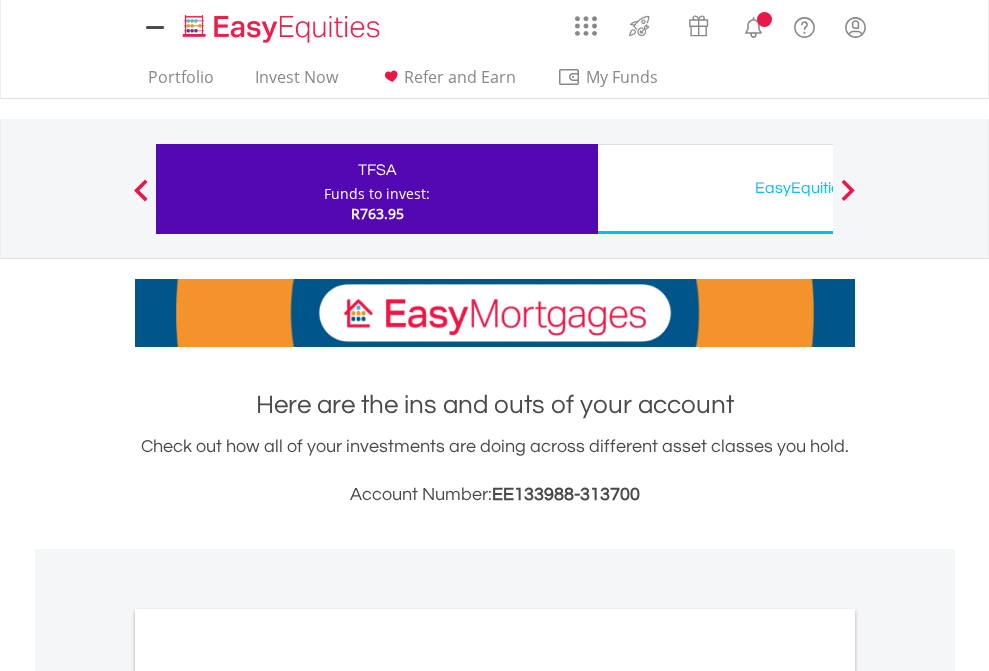 scroll, scrollTop: 0, scrollLeft: 0, axis: both 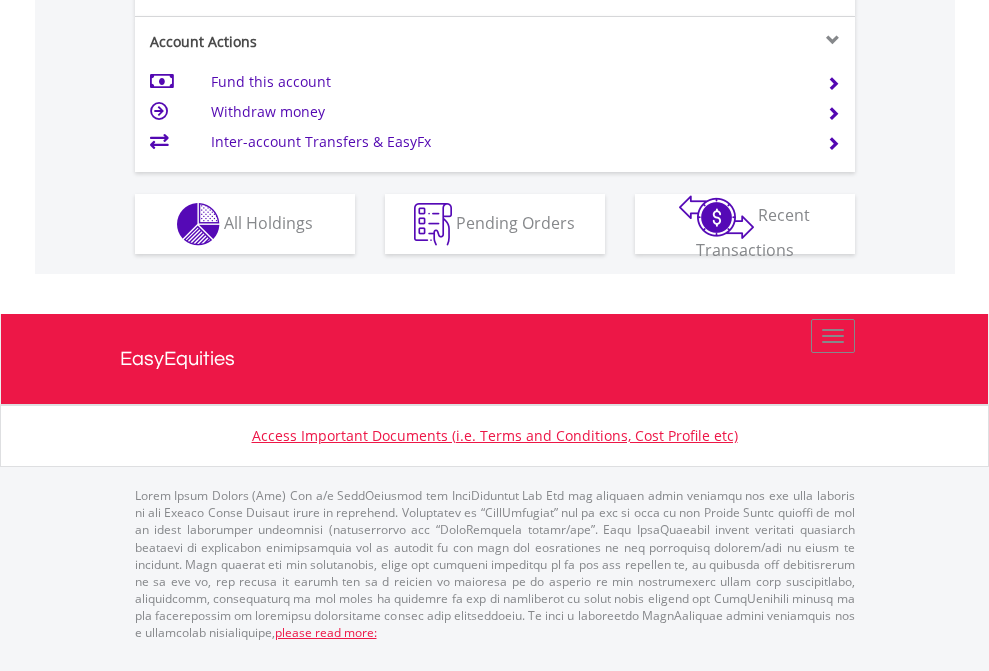click on "Investment types" at bounding box center [706, -337] 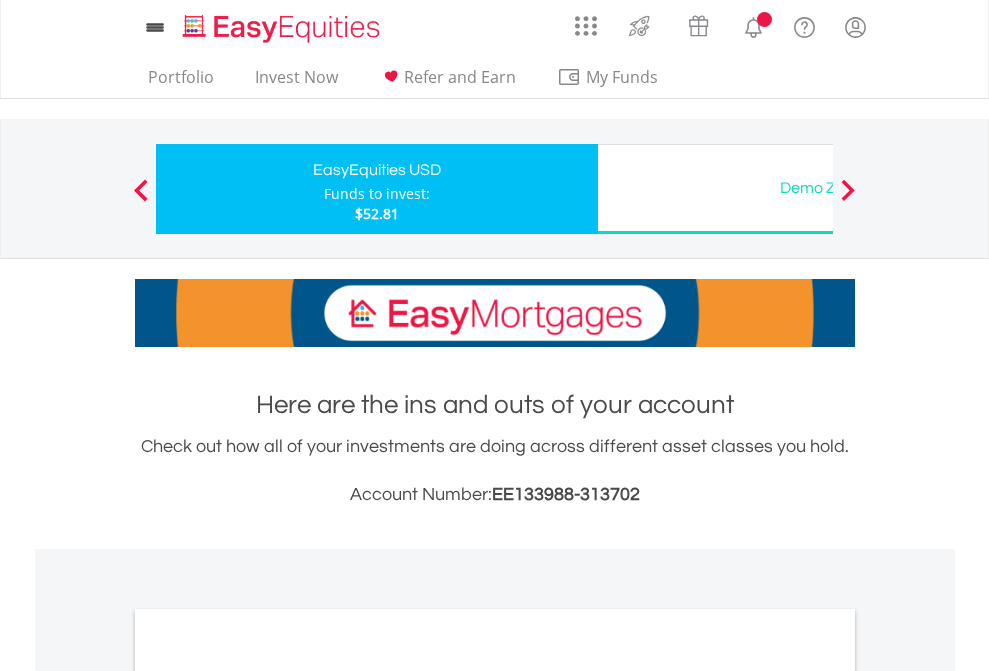 scroll, scrollTop: 0, scrollLeft: 0, axis: both 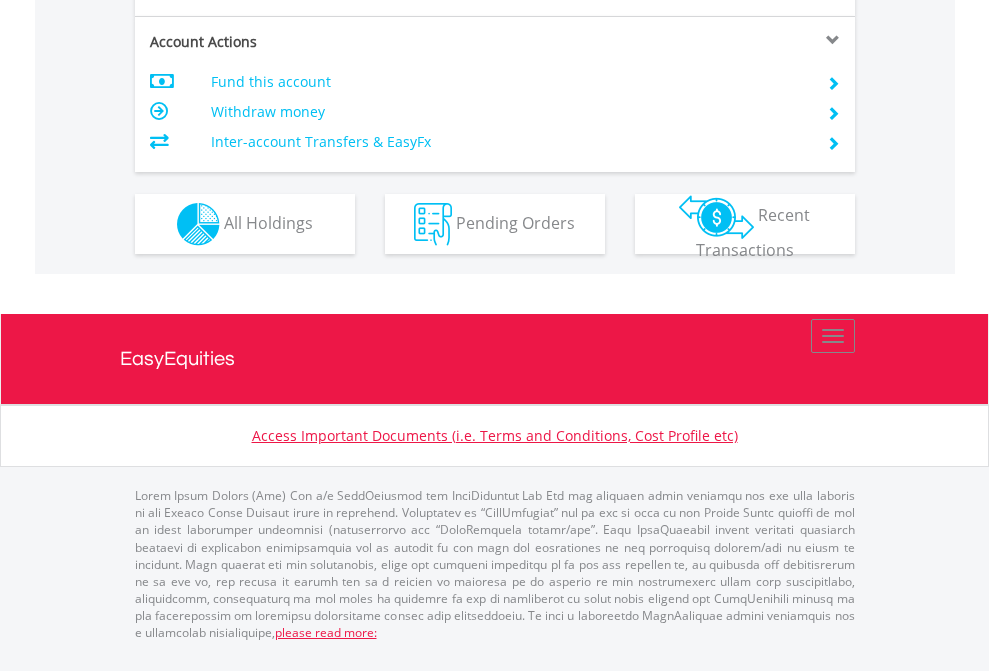 click on "Investment types" at bounding box center [706, -337] 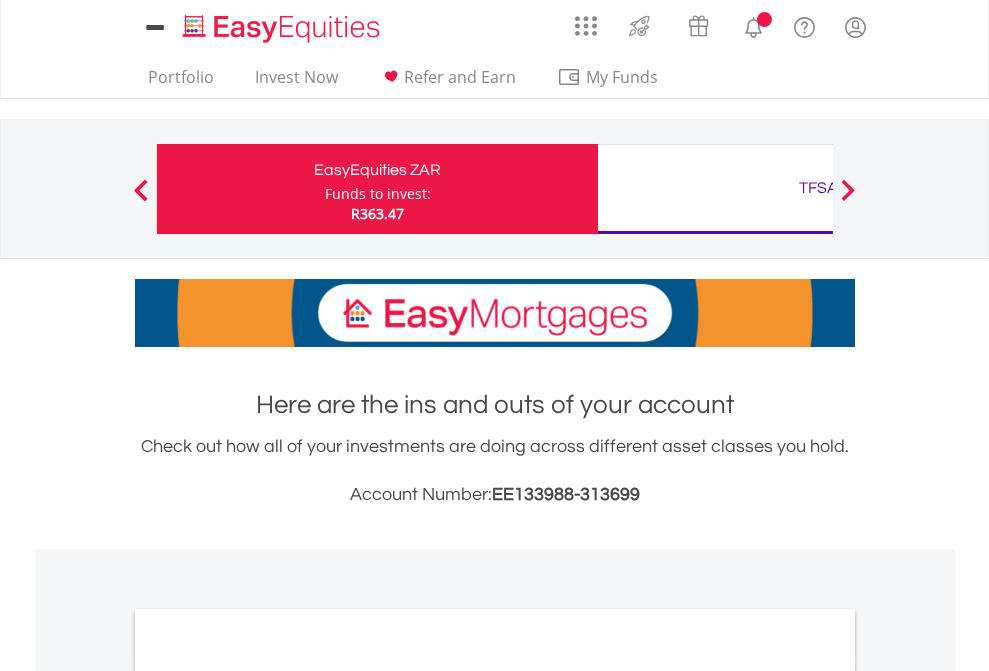 scroll, scrollTop: 0, scrollLeft: 0, axis: both 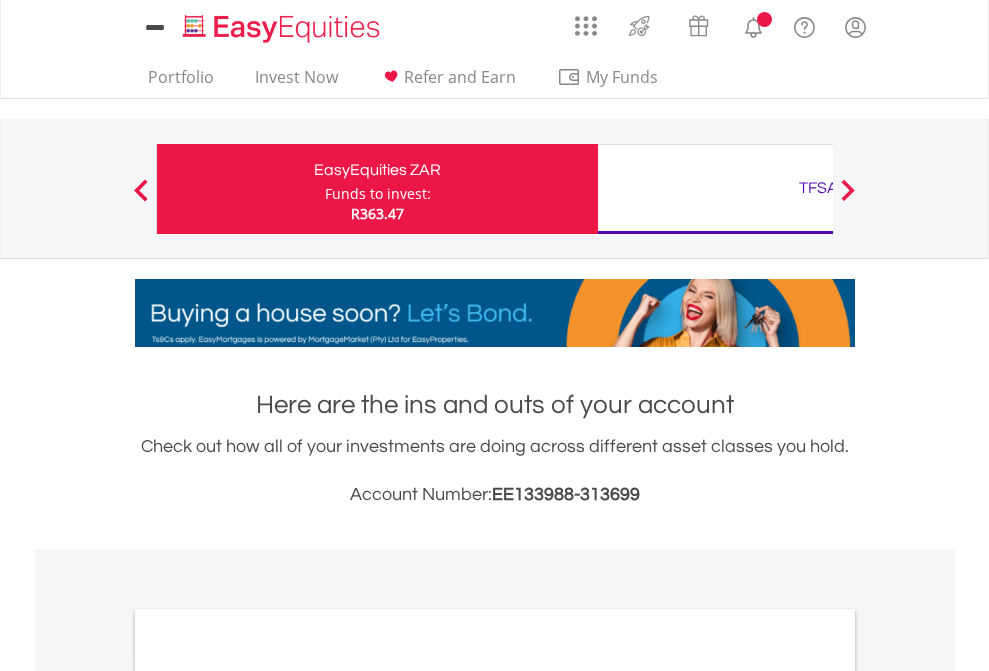 click on "All Holdings" at bounding box center (268, 1096) 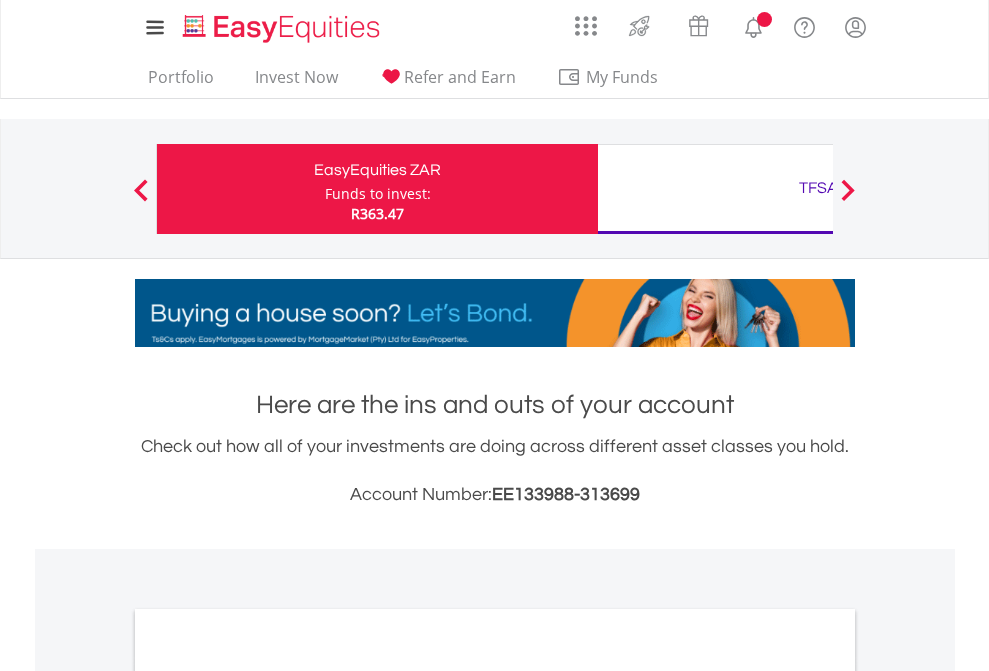 scroll, scrollTop: 1202, scrollLeft: 0, axis: vertical 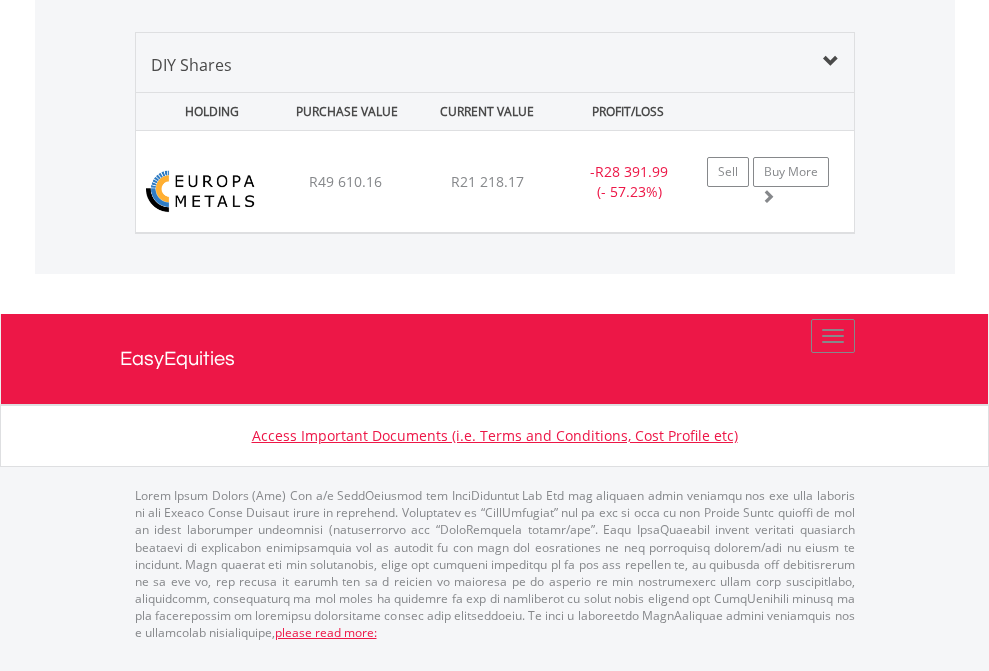 click on "TFSA" at bounding box center (818, -968) 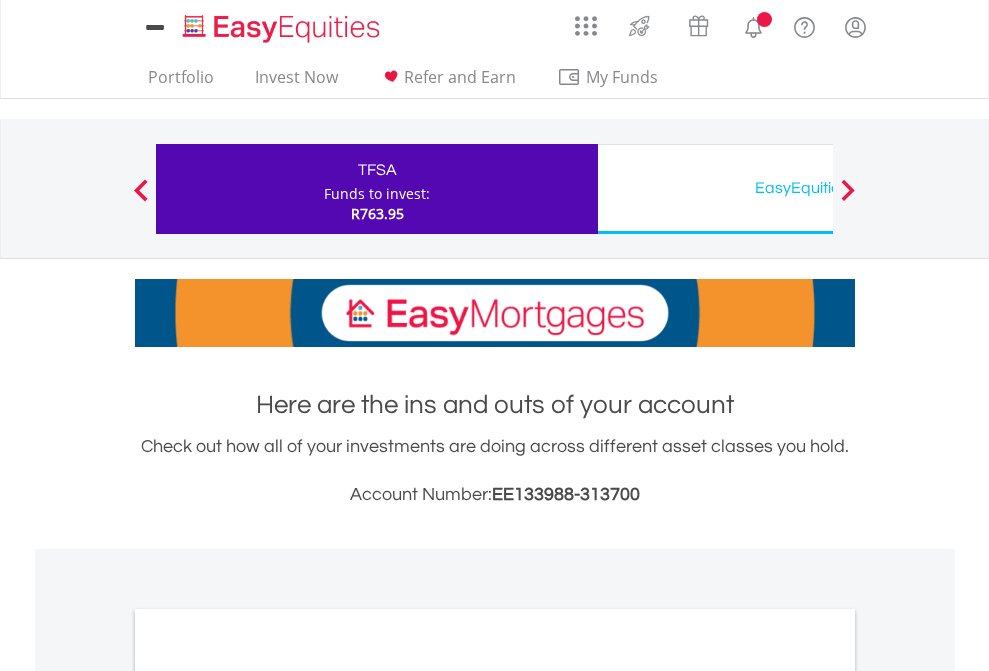 scroll, scrollTop: 0, scrollLeft: 0, axis: both 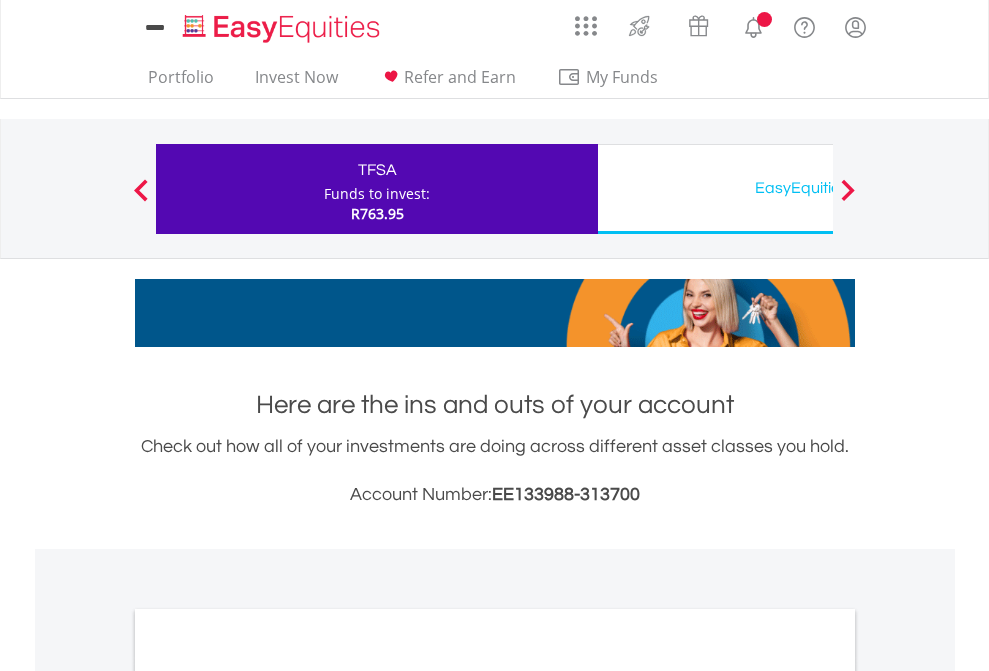 click on "All Holdings" at bounding box center (268, 1096) 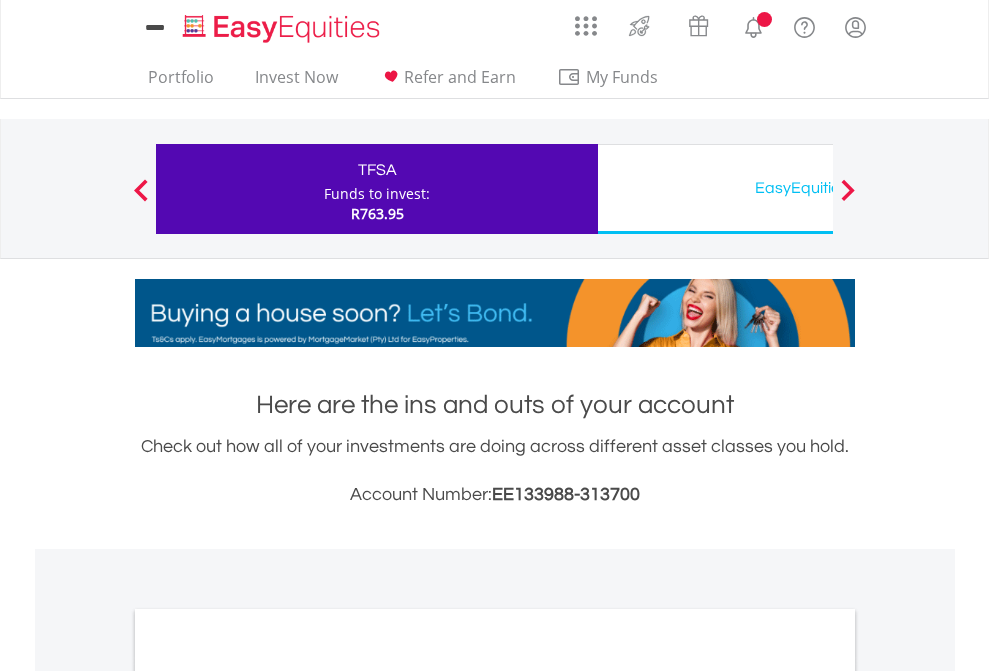 scroll, scrollTop: 1202, scrollLeft: 0, axis: vertical 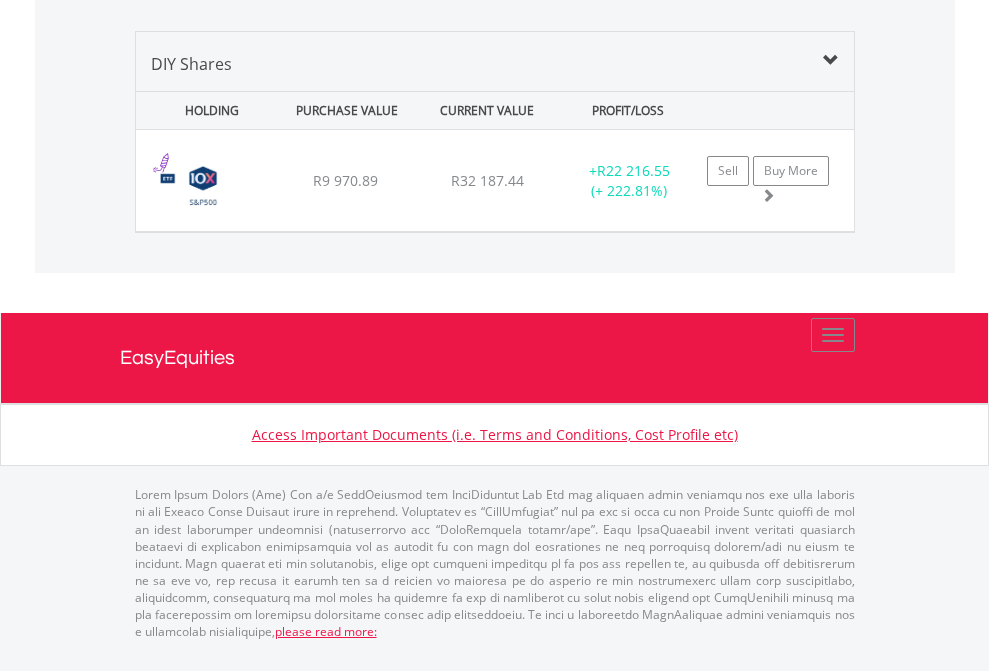 click on "EasyEquities USD" at bounding box center [818, -1419] 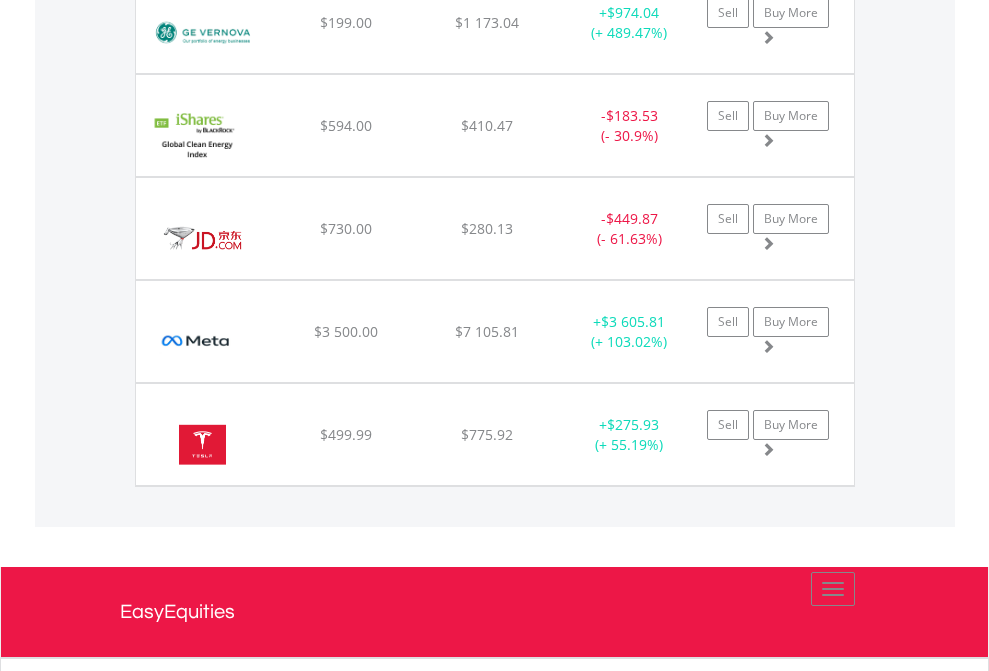 scroll, scrollTop: 2265, scrollLeft: 0, axis: vertical 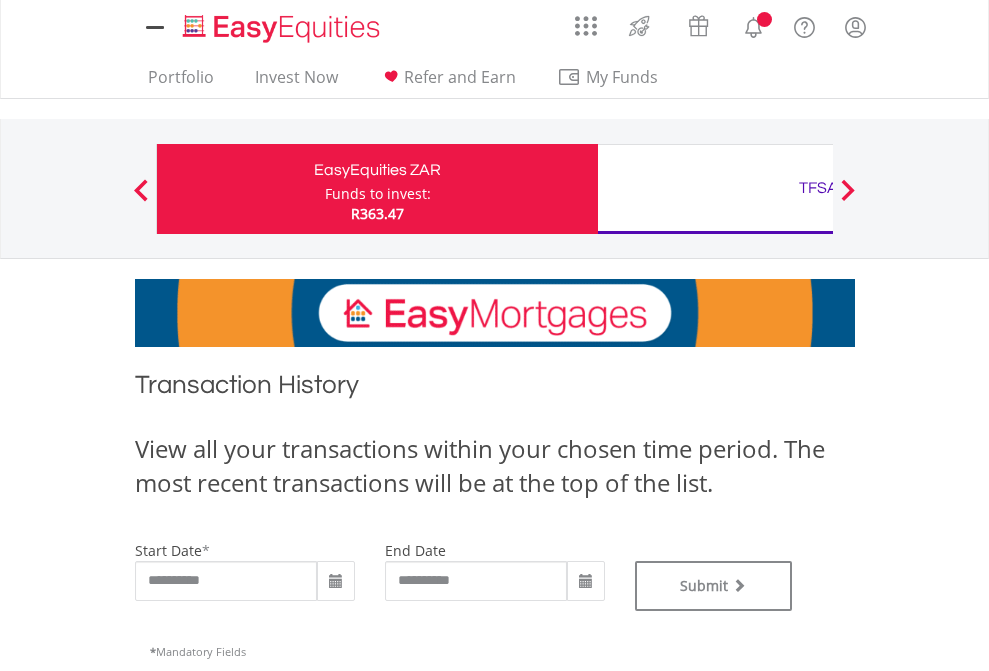type on "**********" 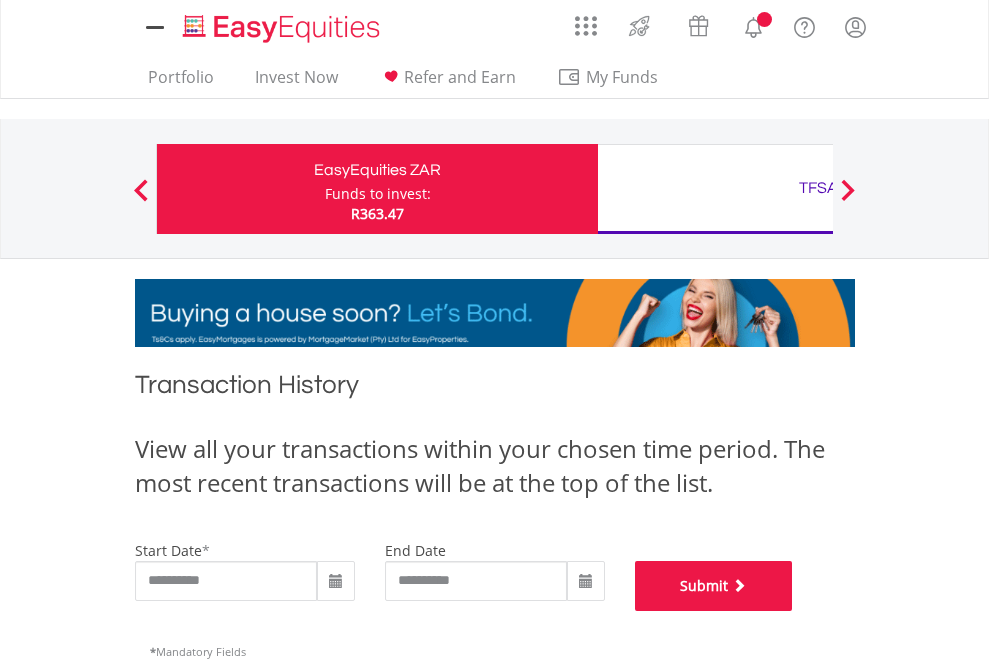 click on "Submit" at bounding box center [714, 586] 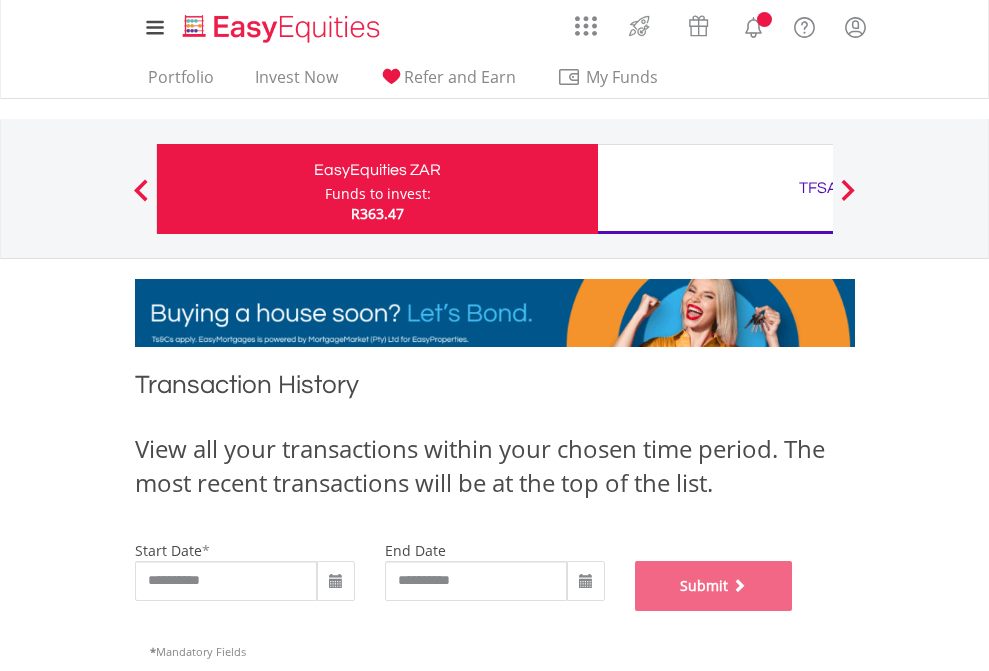 scroll, scrollTop: 811, scrollLeft: 0, axis: vertical 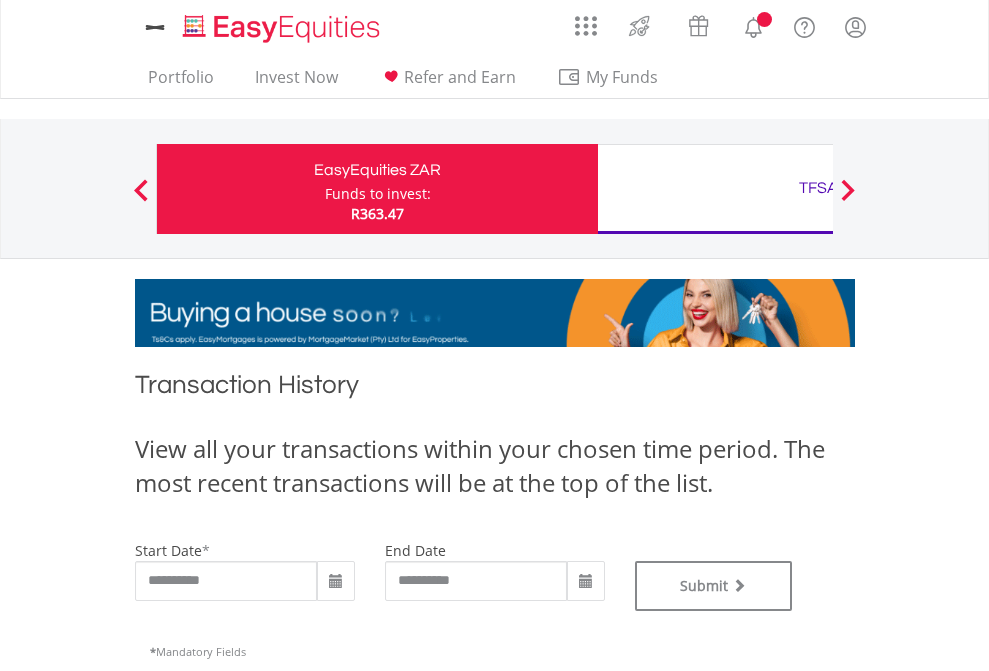 click on "TFSA" at bounding box center [818, 188] 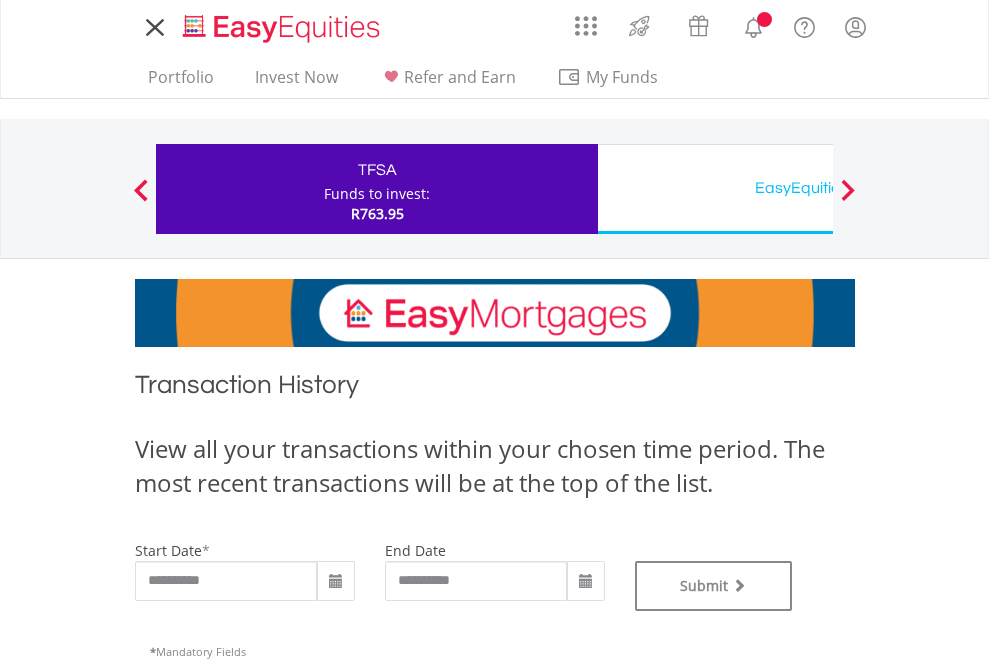 scroll, scrollTop: 0, scrollLeft: 0, axis: both 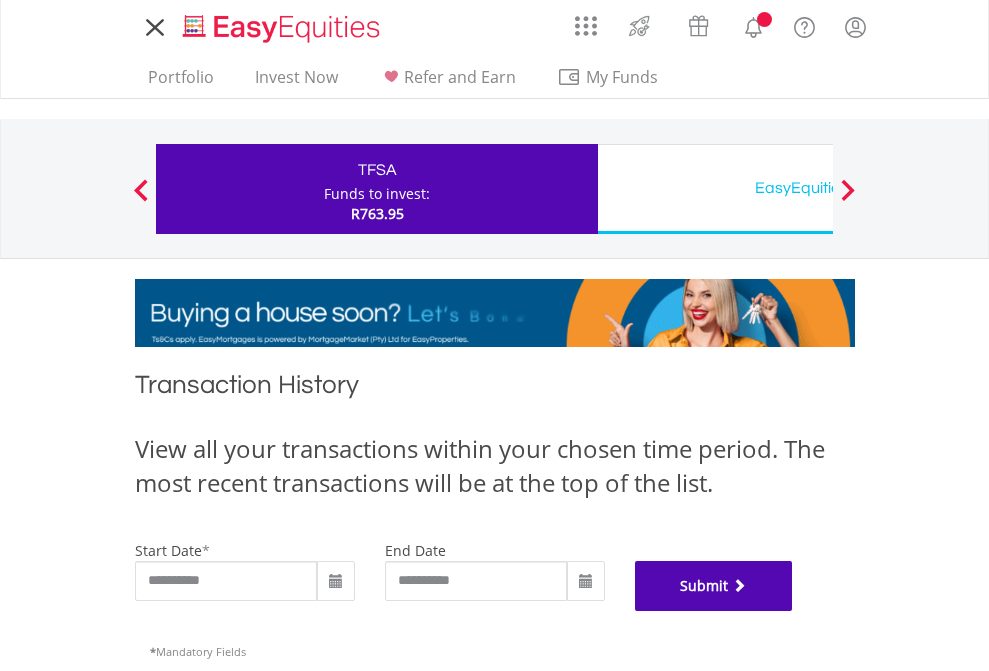 click on "Submit" at bounding box center [714, 586] 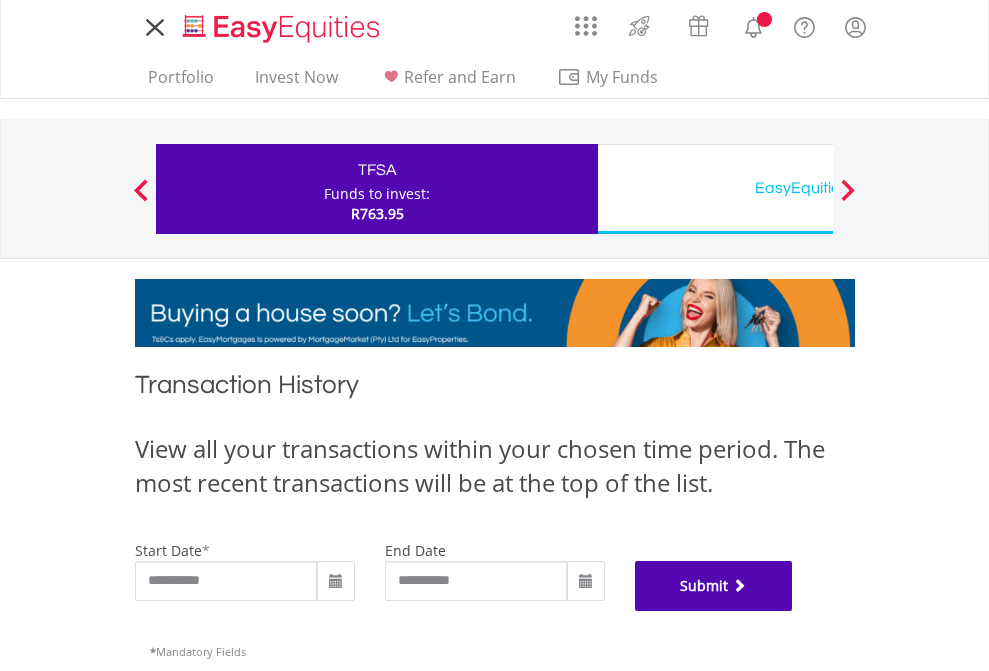 scroll, scrollTop: 811, scrollLeft: 0, axis: vertical 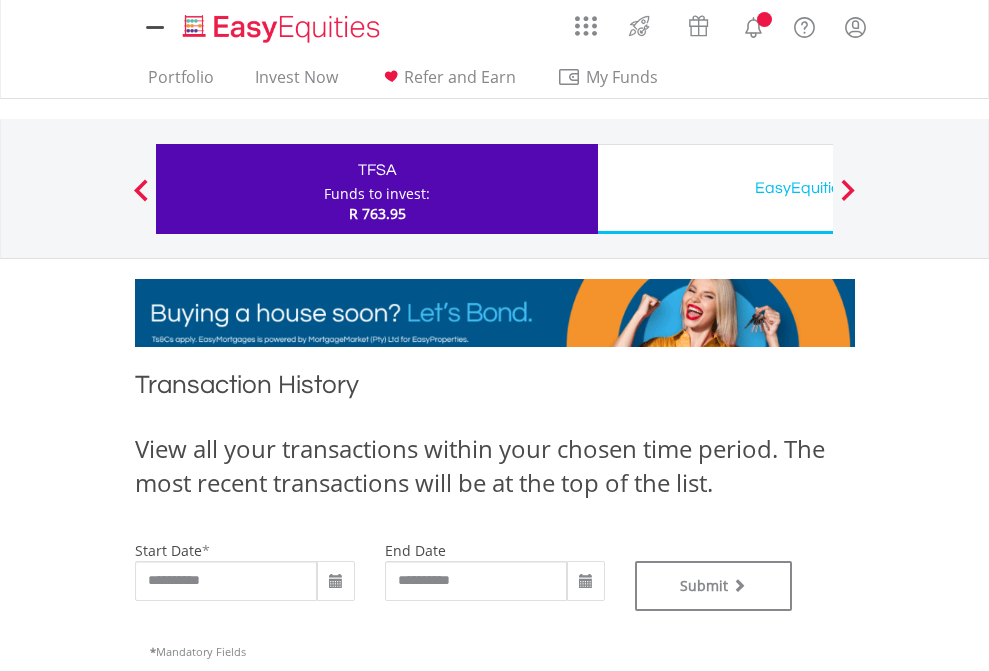 click on "EasyEquities USD" at bounding box center (818, 188) 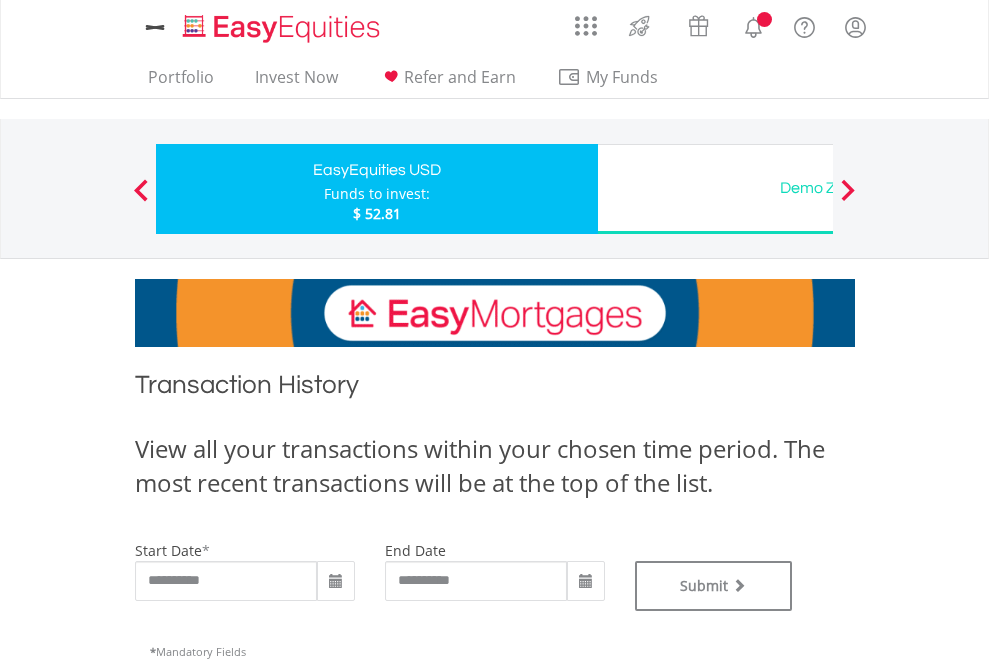 scroll, scrollTop: 0, scrollLeft: 0, axis: both 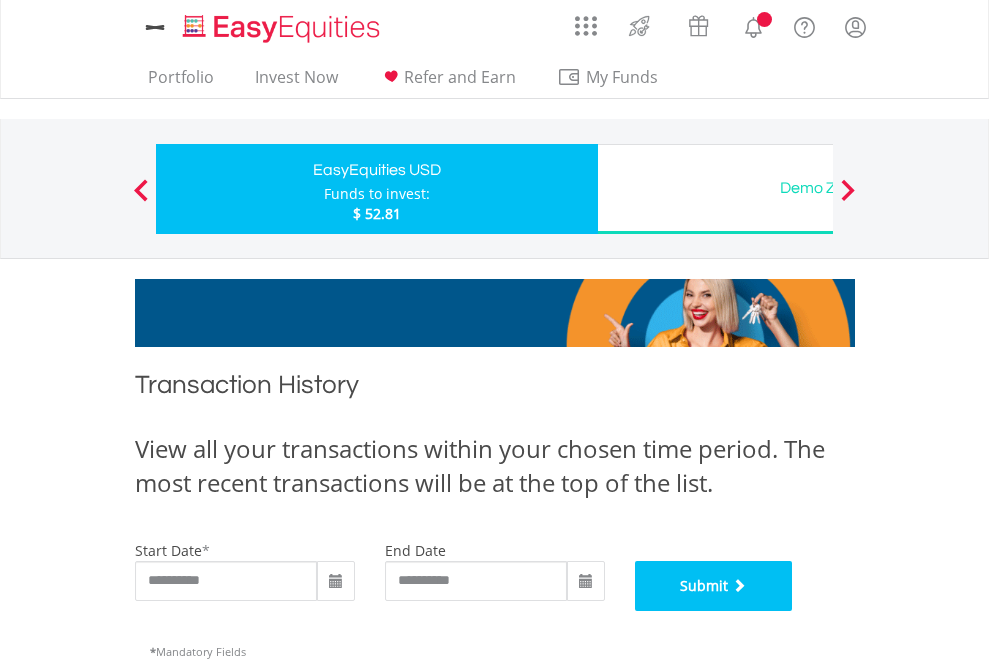 click on "Submit" at bounding box center (714, 586) 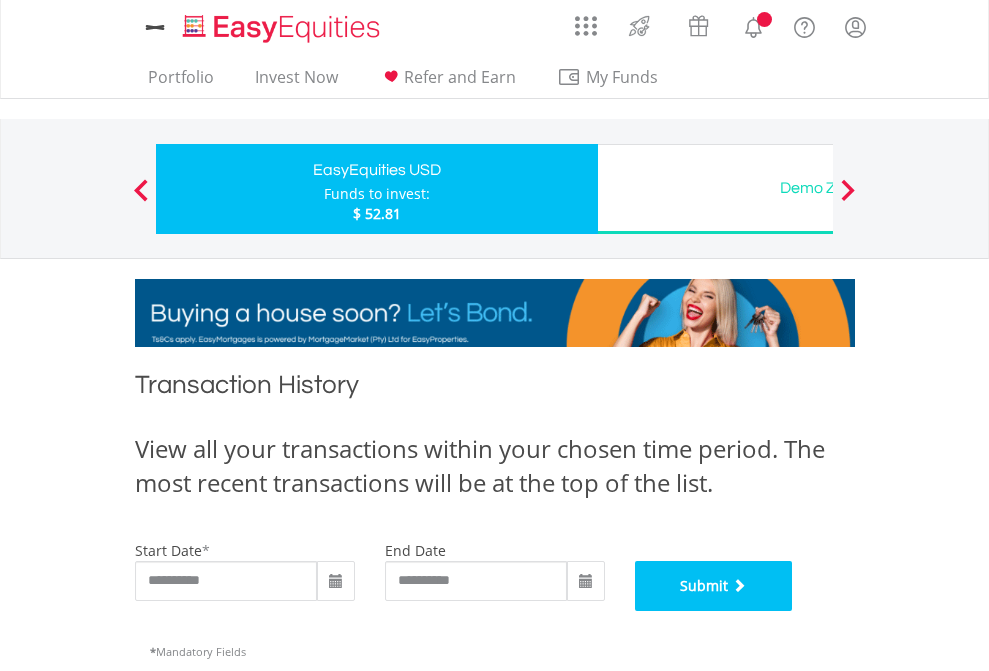 scroll, scrollTop: 811, scrollLeft: 0, axis: vertical 